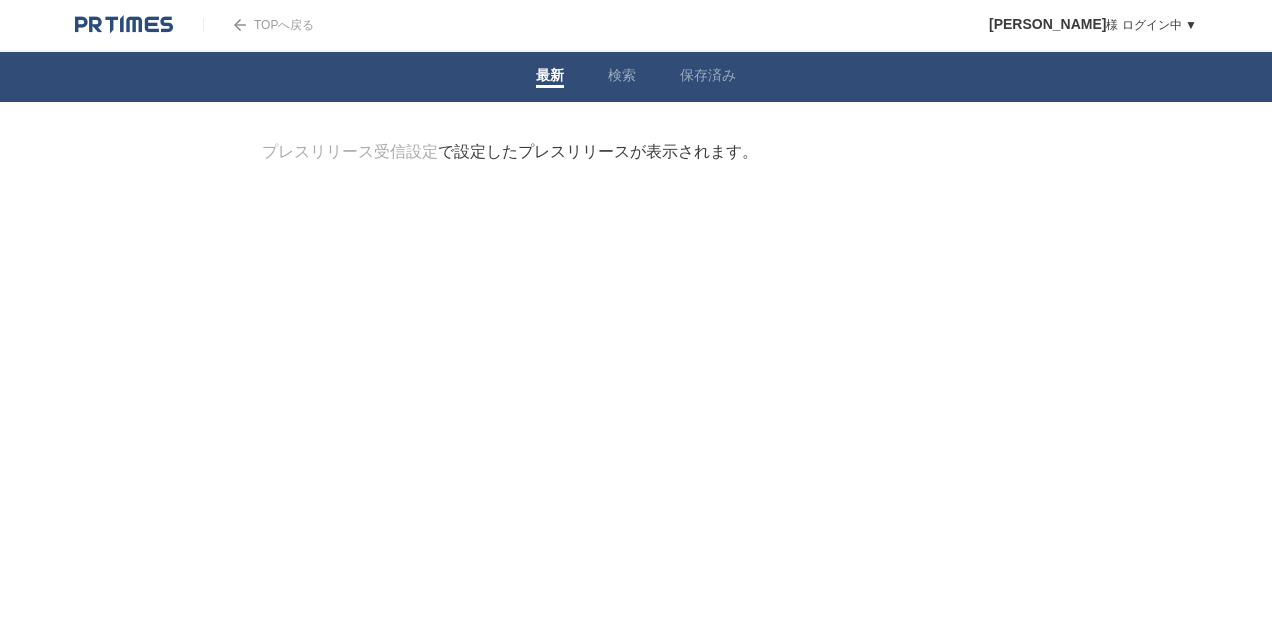 scroll, scrollTop: 0, scrollLeft: 0, axis: both 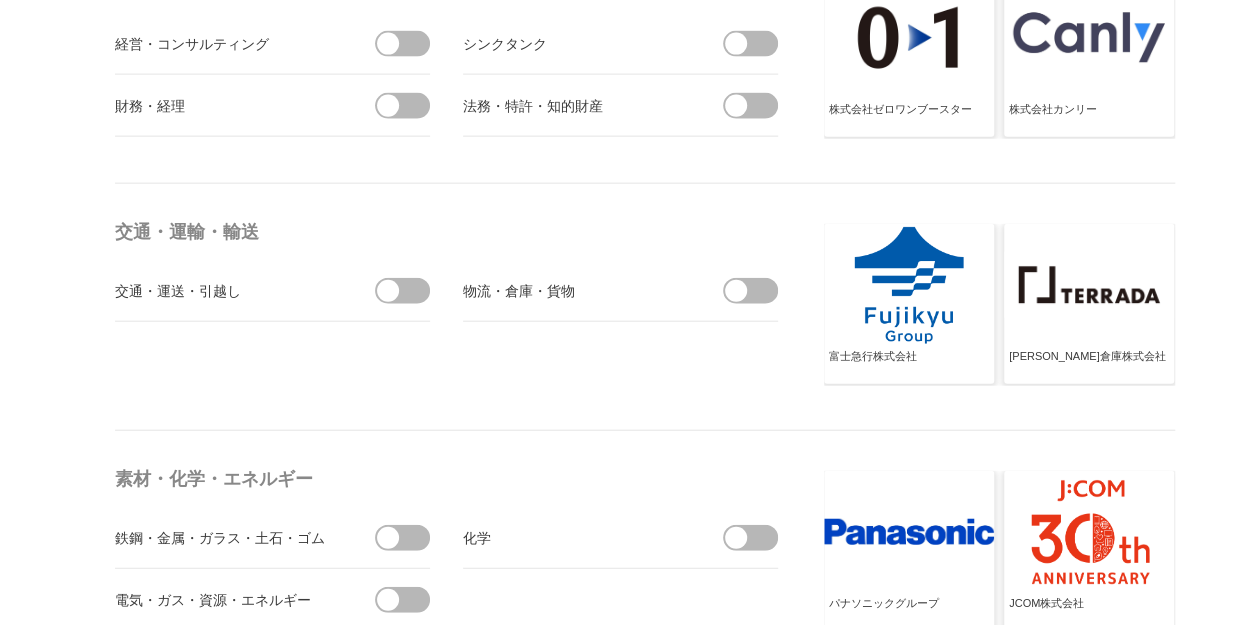 click at bounding box center (757, 291) 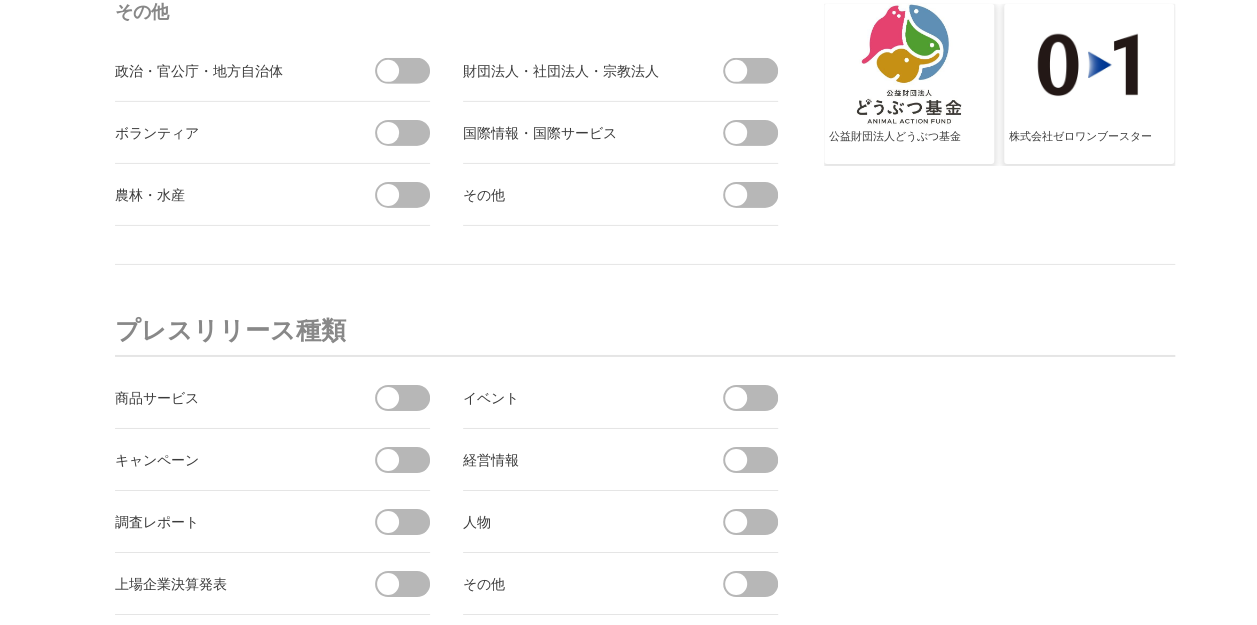 scroll, scrollTop: 7713, scrollLeft: 0, axis: vertical 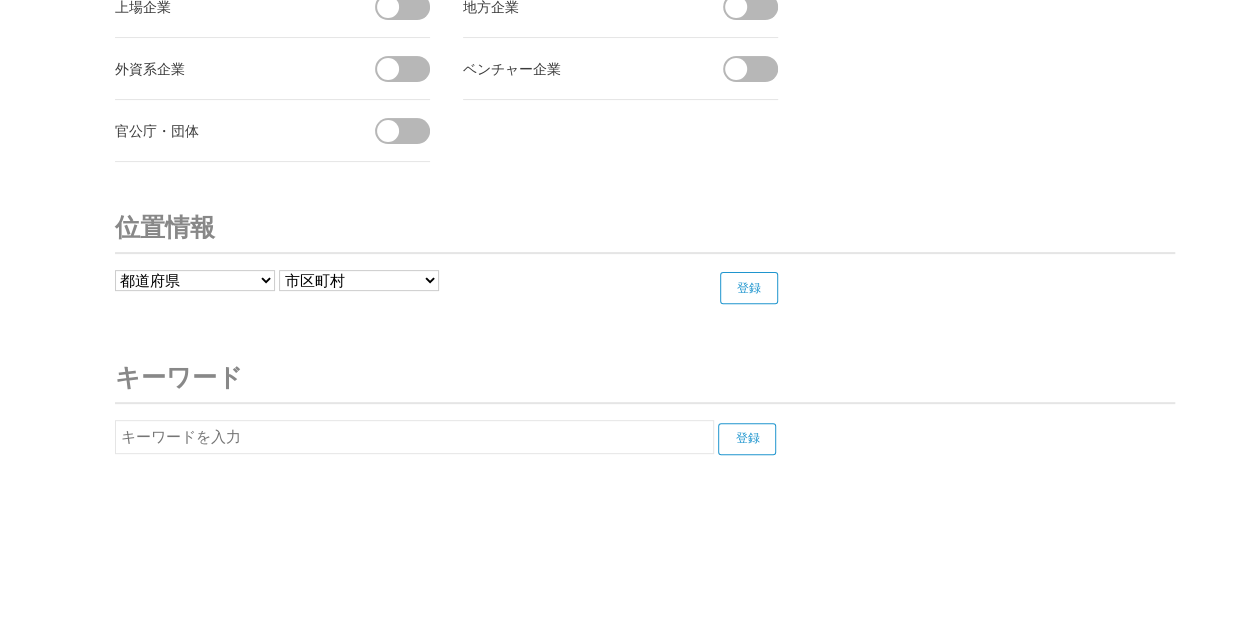 click at bounding box center (414, 437) 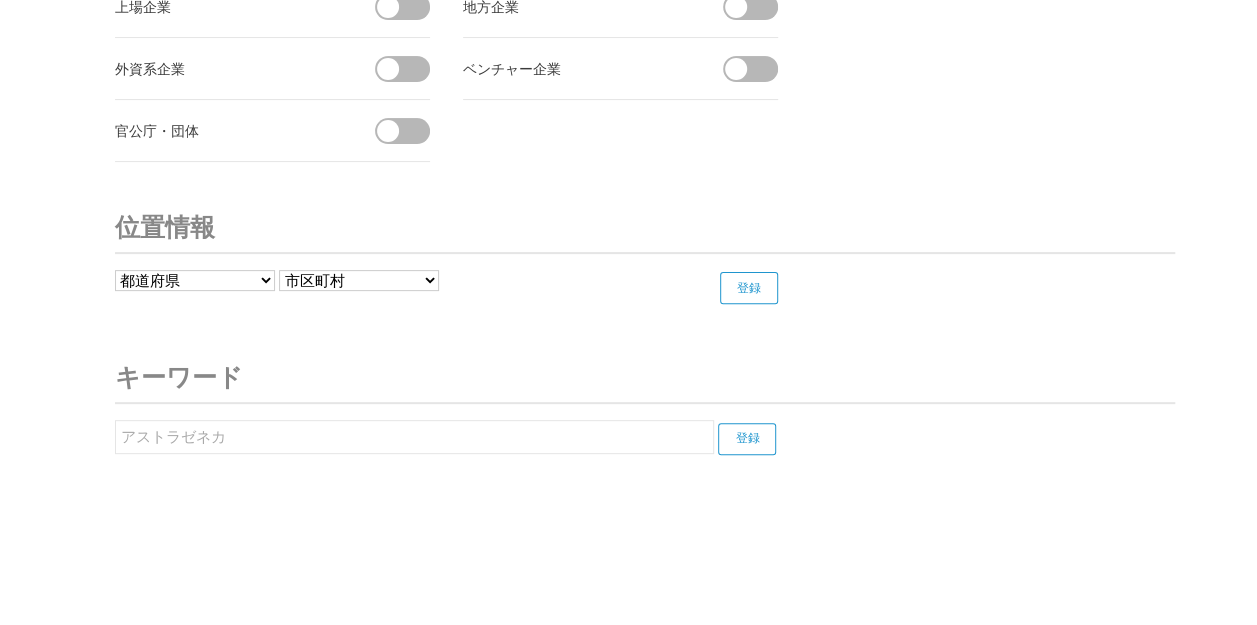 type on "アストラゼネカ" 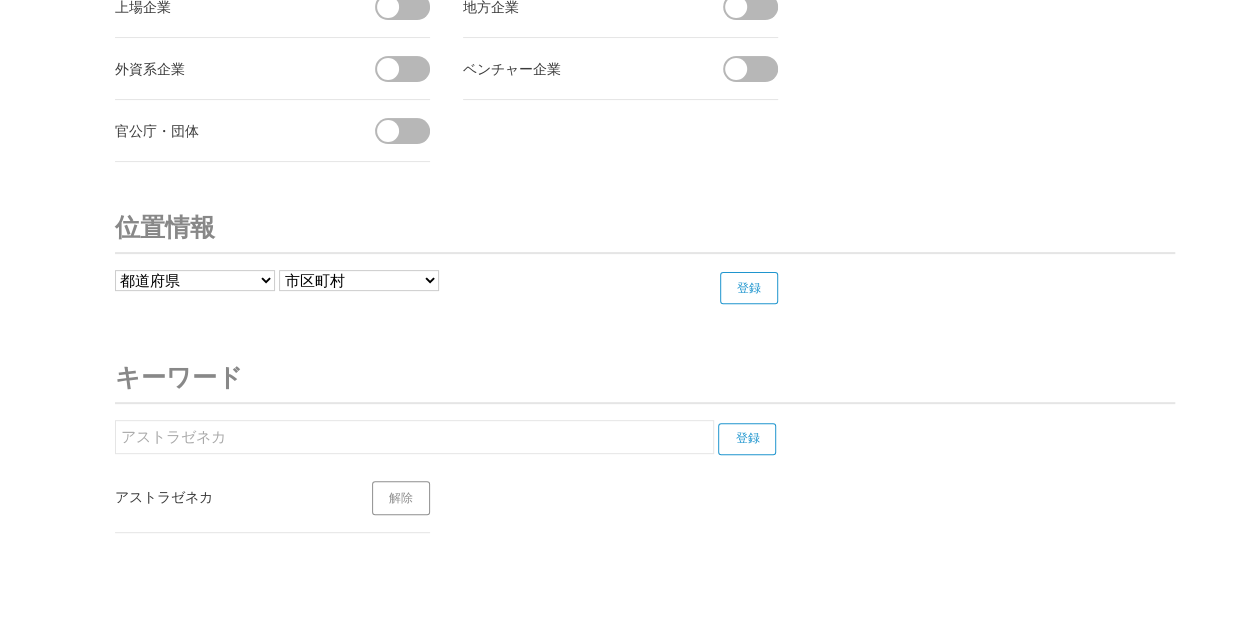 click on "アストラゼネカ" at bounding box center (227, 496) 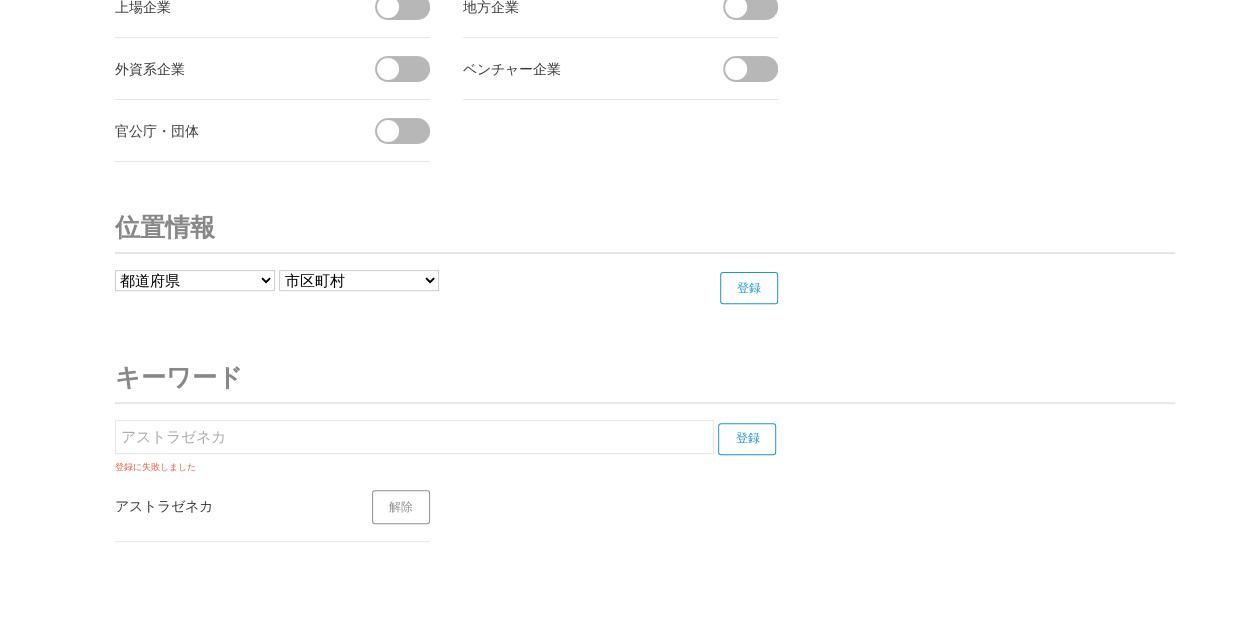 click on "アストラゼネカ" at bounding box center (414, 437) 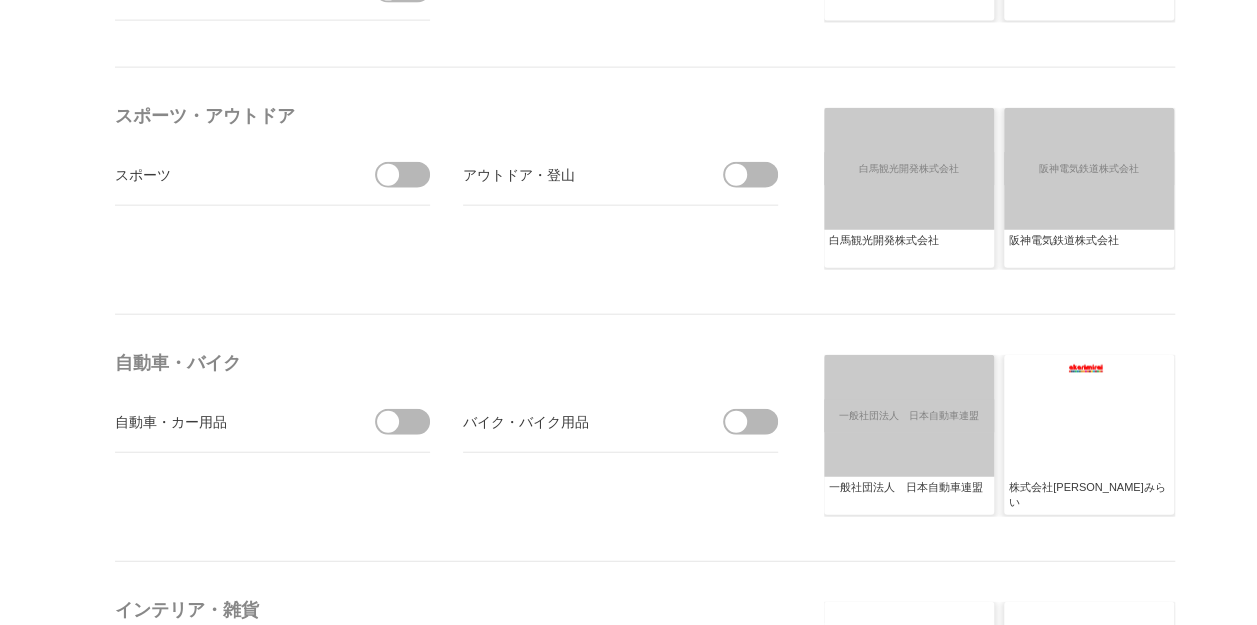 scroll, scrollTop: 0, scrollLeft: 0, axis: both 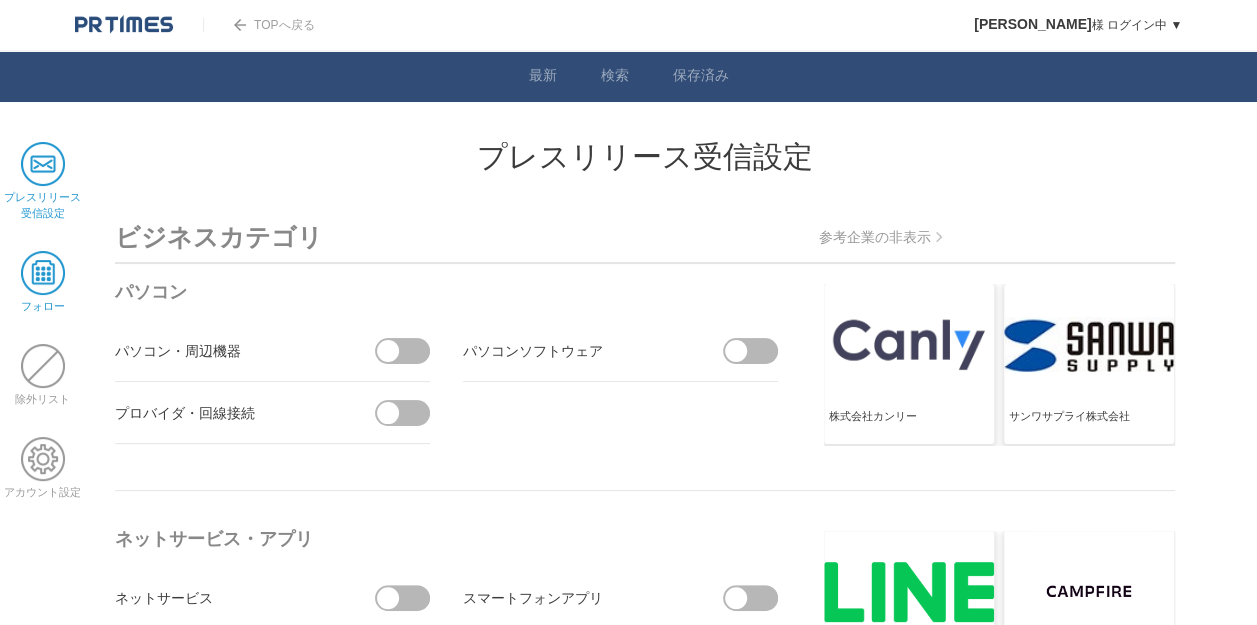 click at bounding box center (43, 273) 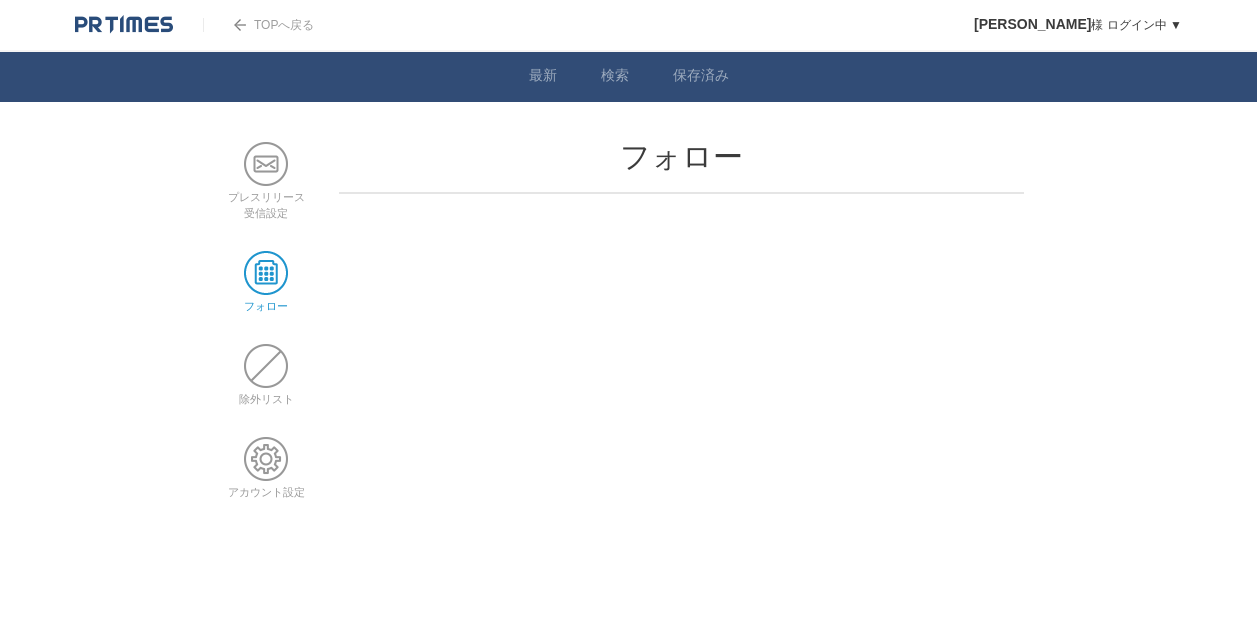 scroll, scrollTop: 0, scrollLeft: 0, axis: both 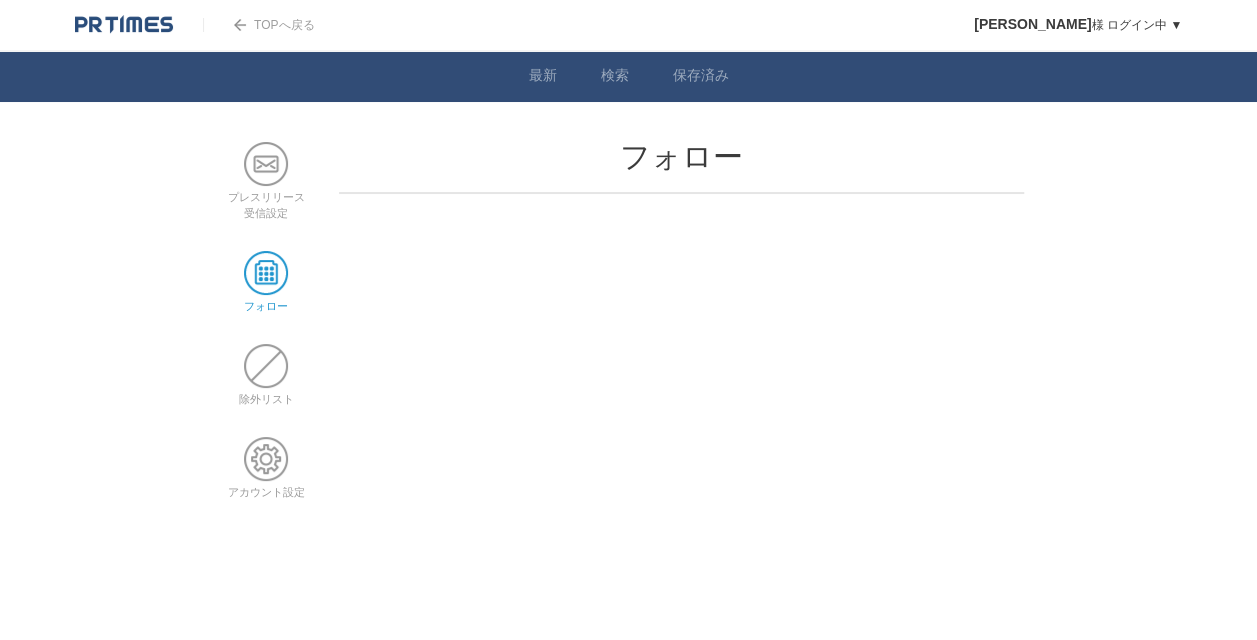 click on "フォロー" at bounding box center (681, 157) 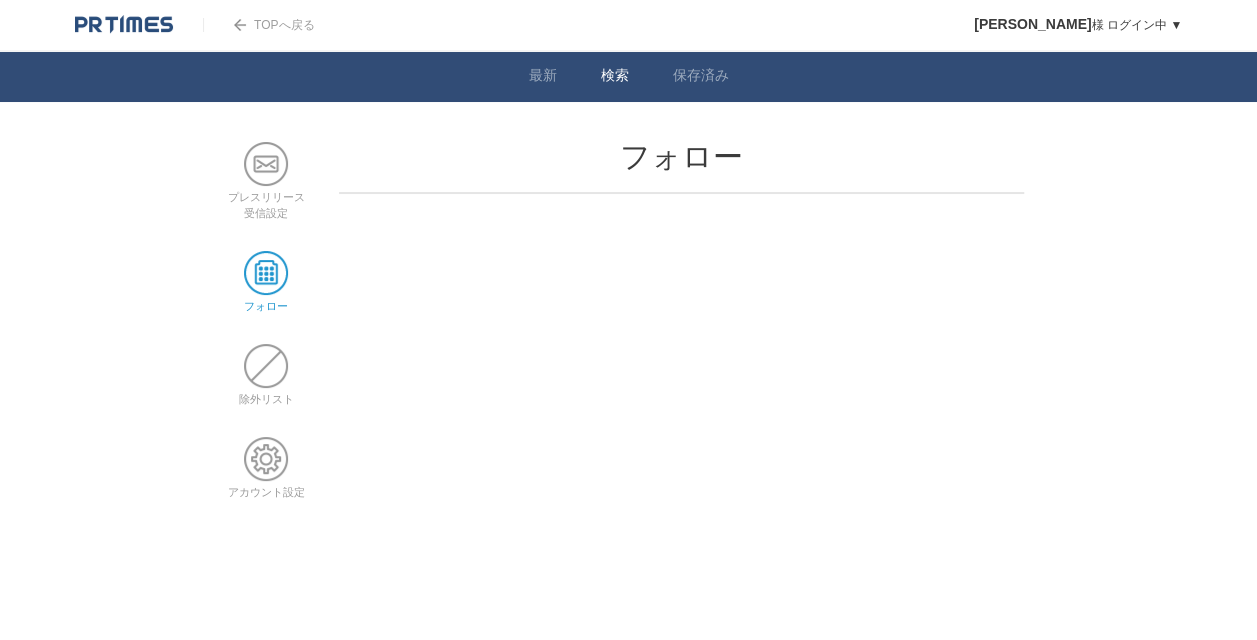 click on "検索" at bounding box center [615, 77] 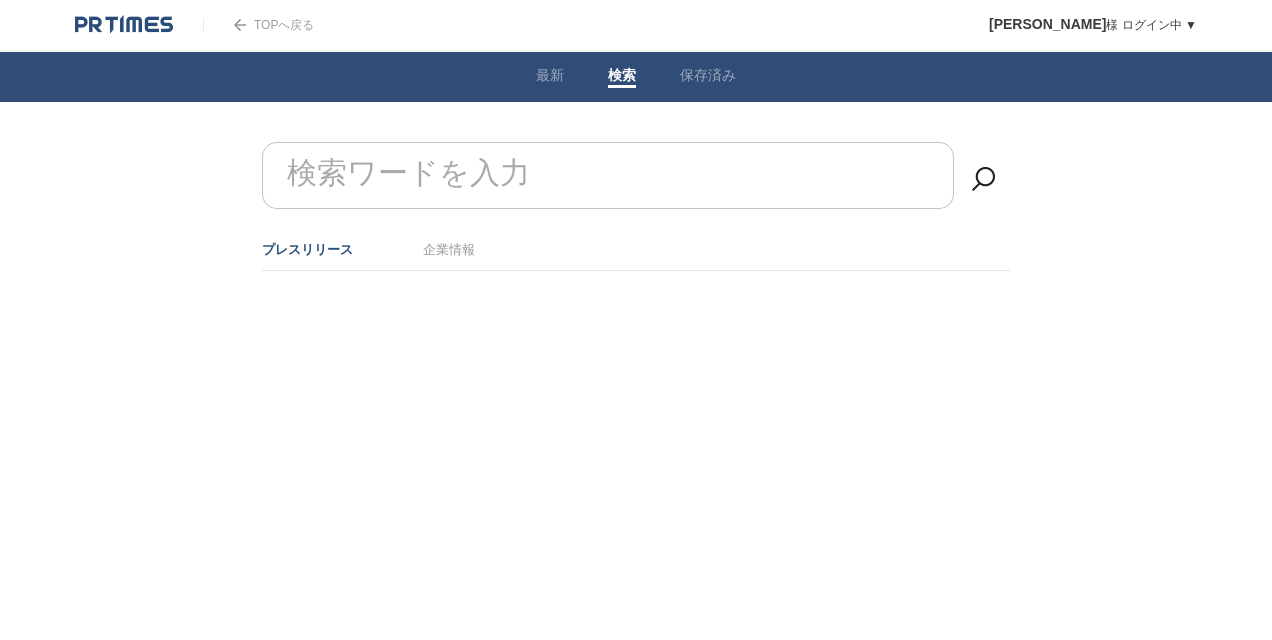 scroll, scrollTop: 0, scrollLeft: 0, axis: both 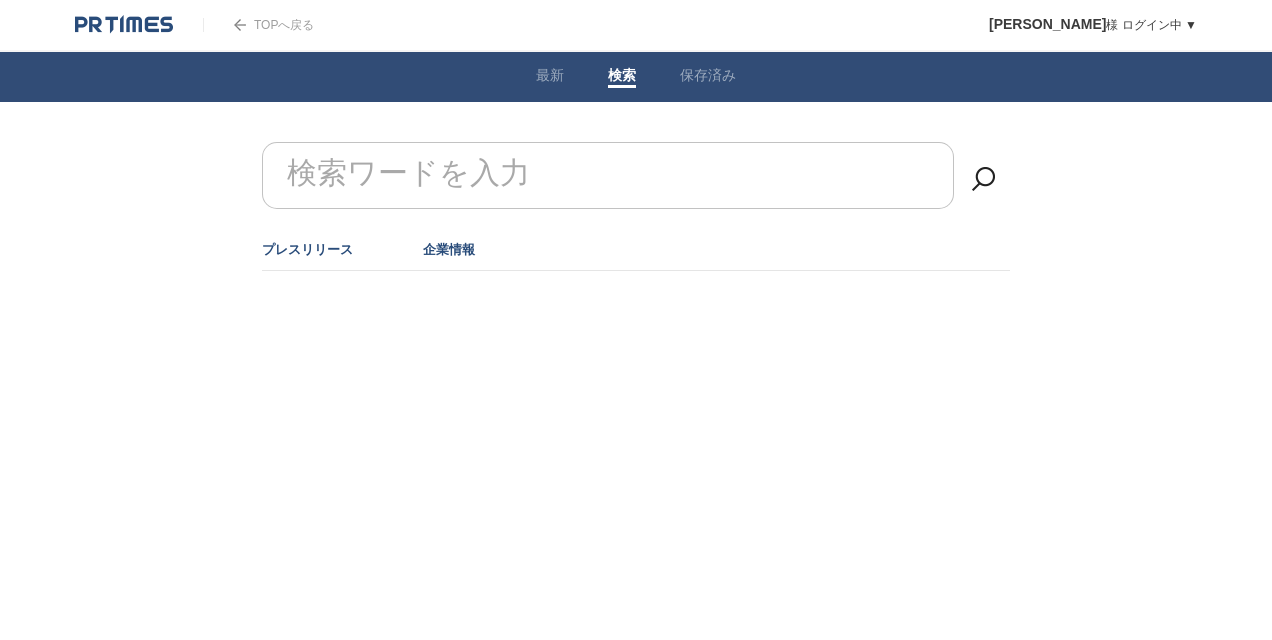 click on "企業情報" at bounding box center [449, 249] 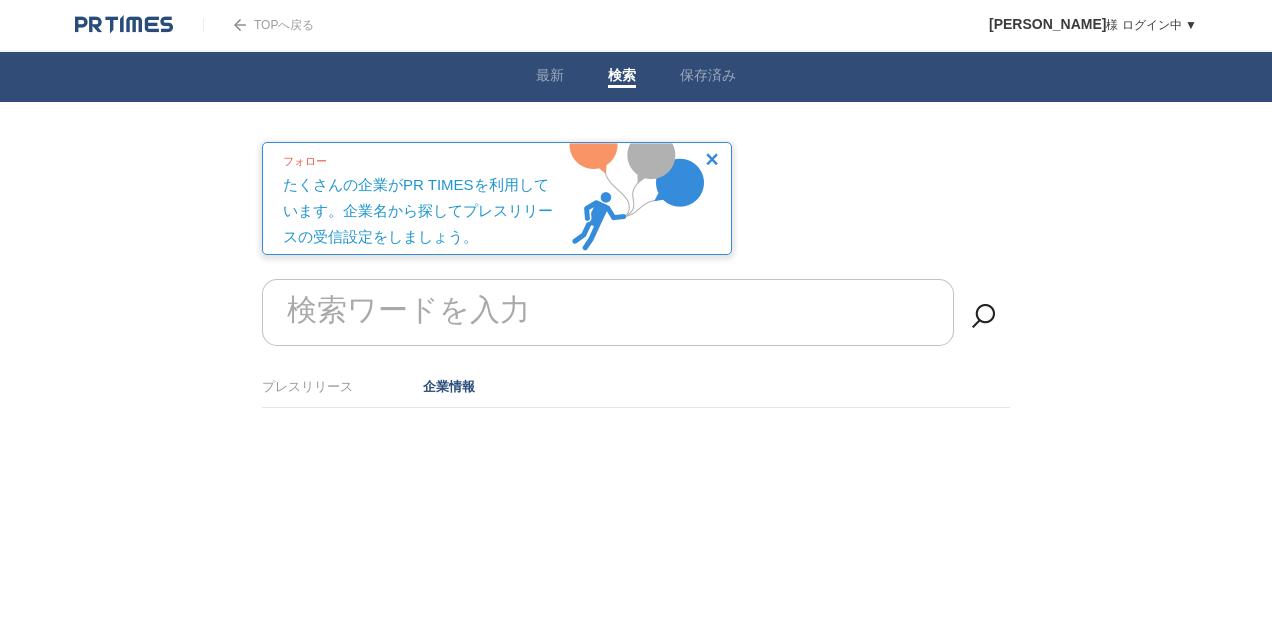 click on "検索ワードを入力" at bounding box center (636, 279) 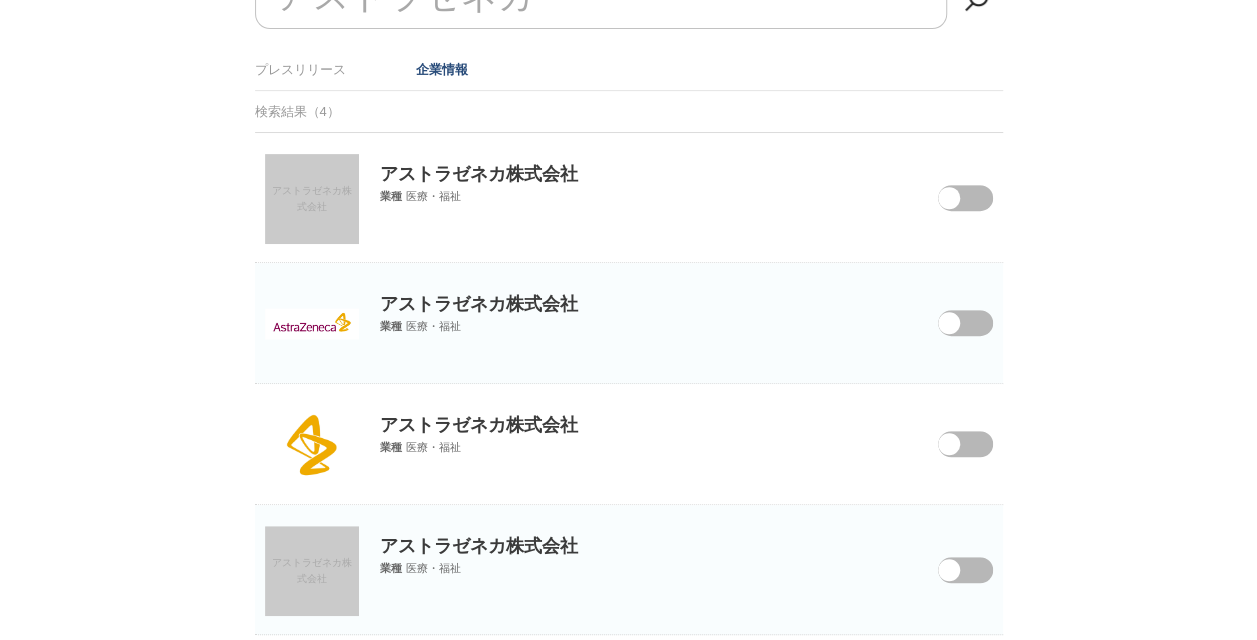 scroll, scrollTop: 318, scrollLeft: 0, axis: vertical 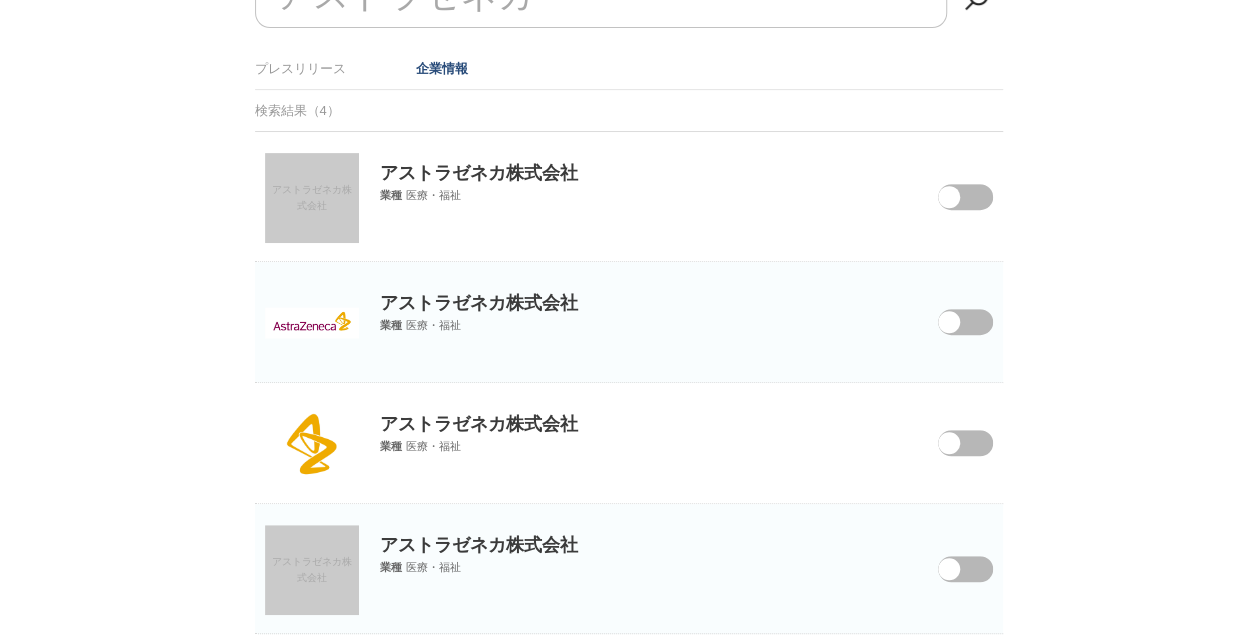 click at bounding box center [951, 335] 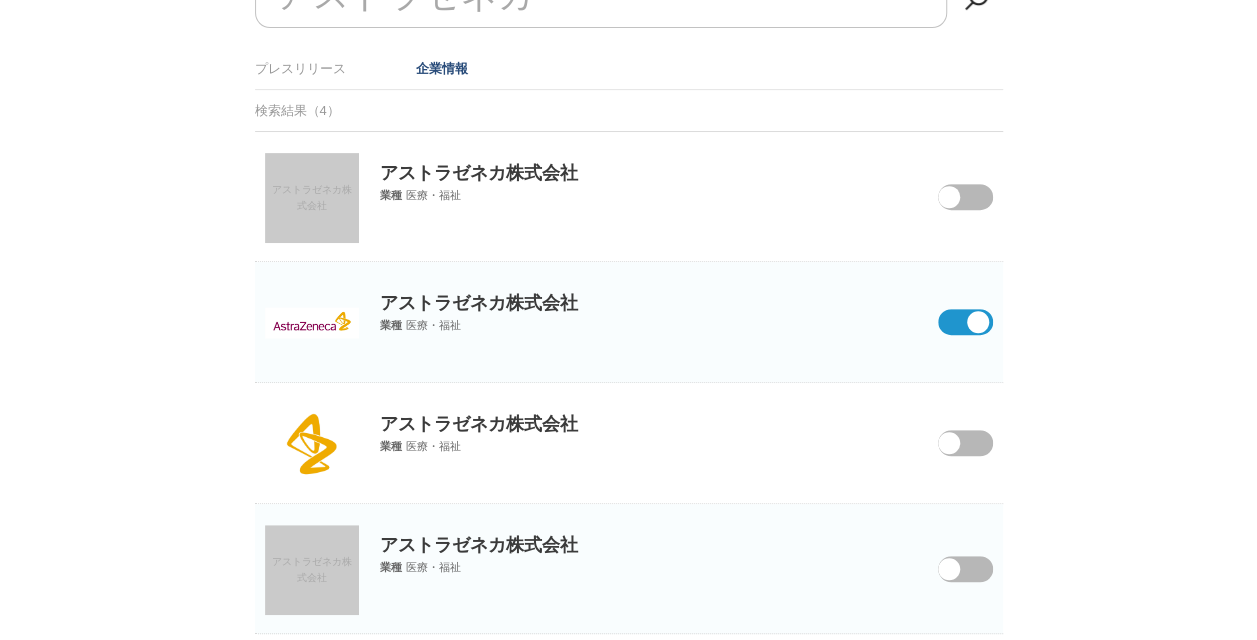 scroll, scrollTop: 0, scrollLeft: 0, axis: both 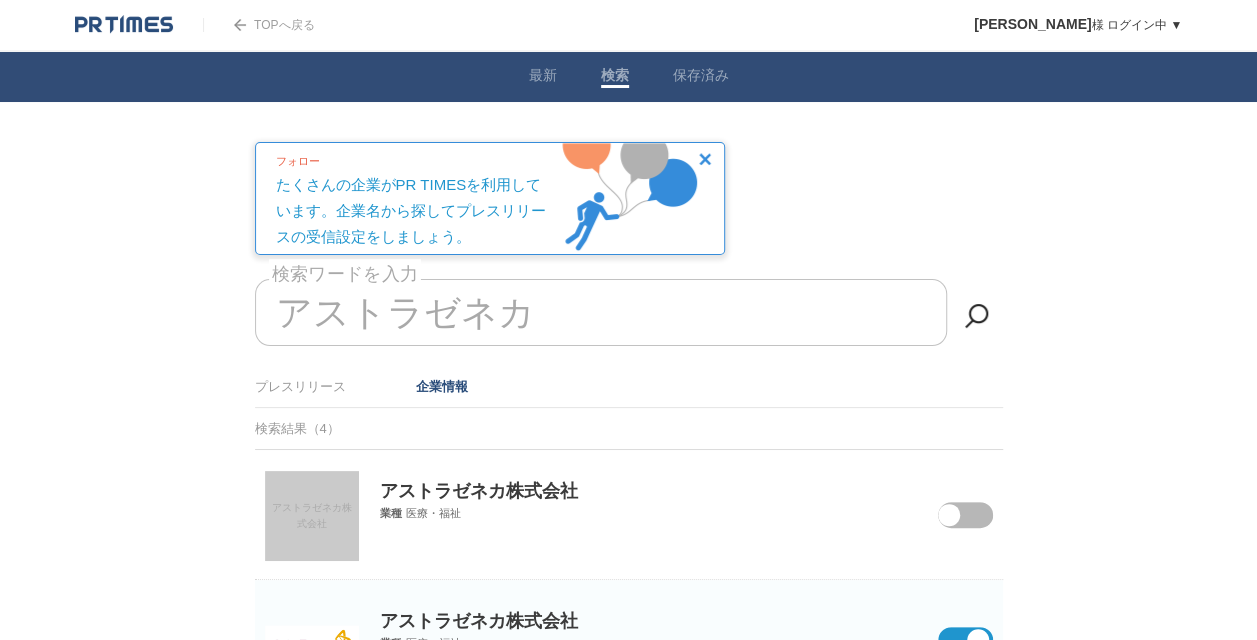 drag, startPoint x: 545, startPoint y: 313, endPoint x: 120, endPoint y: 359, distance: 427.48218 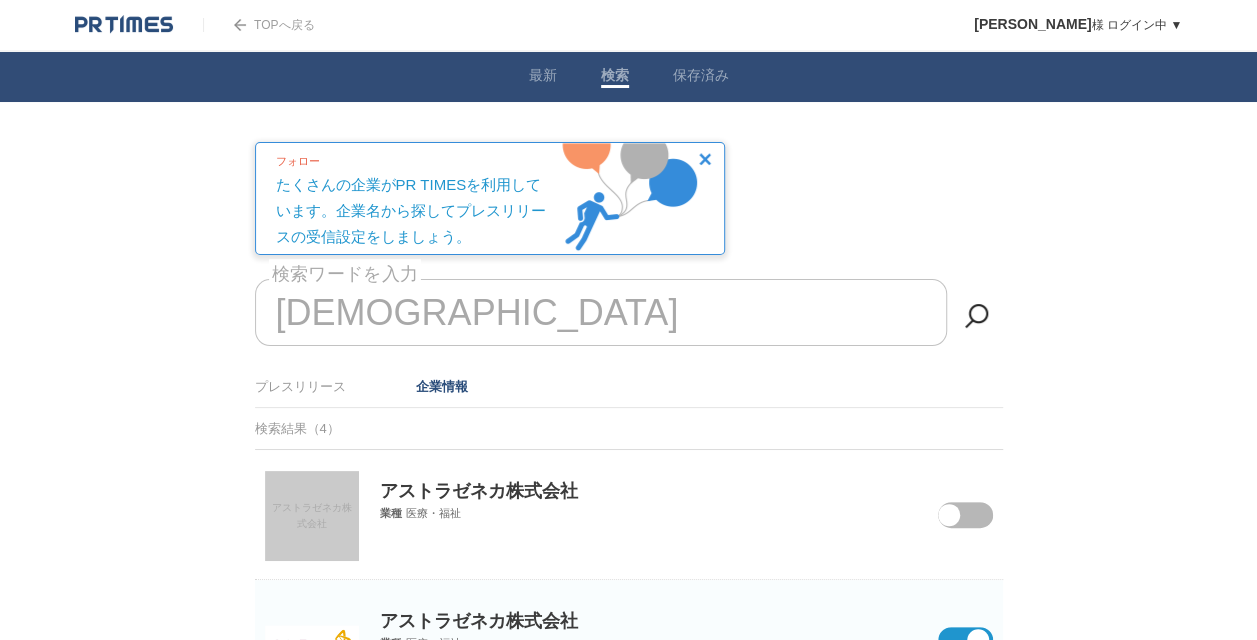 type on "ア" 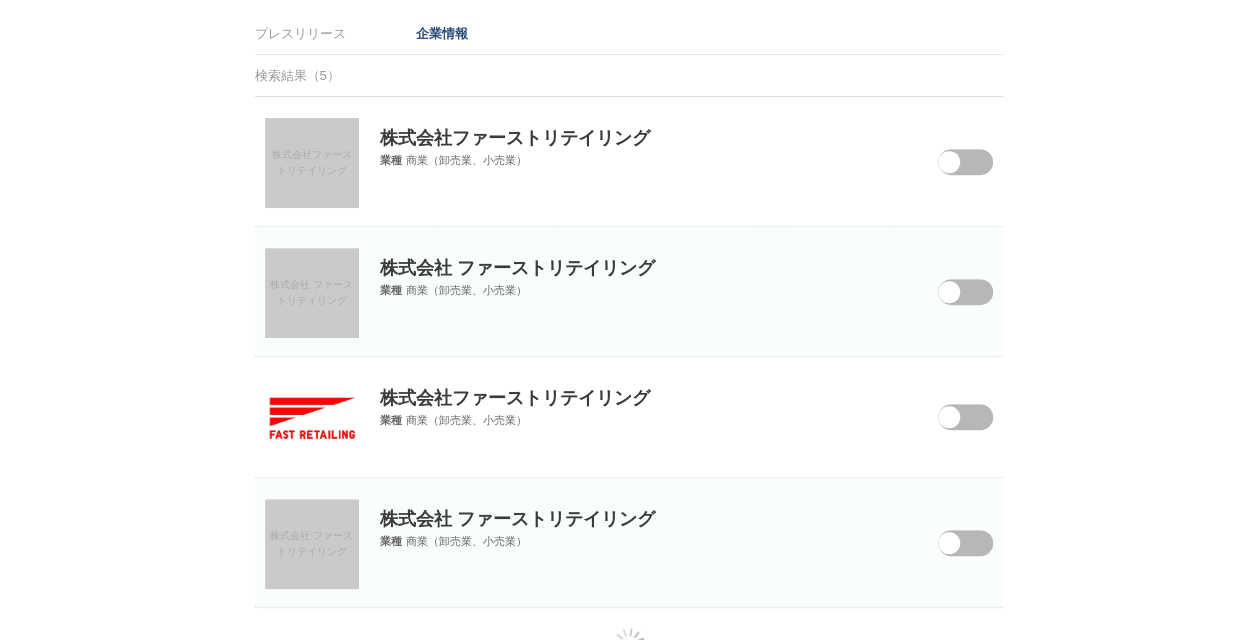 scroll, scrollTop: 418, scrollLeft: 0, axis: vertical 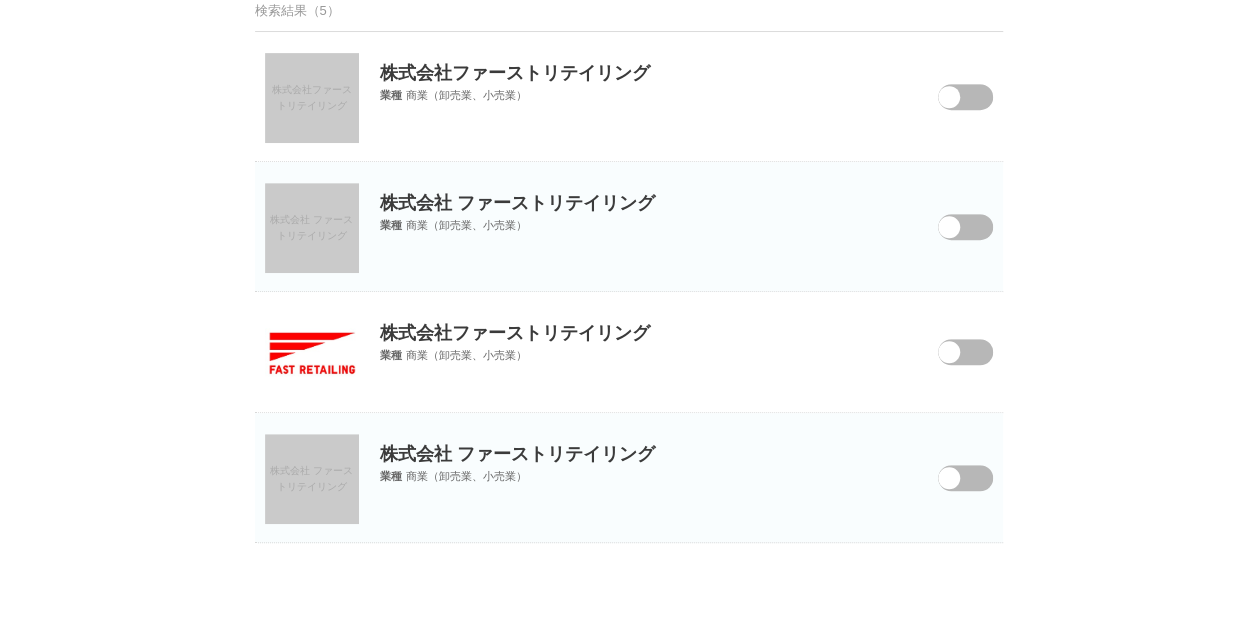 click at bounding box center (951, 365) 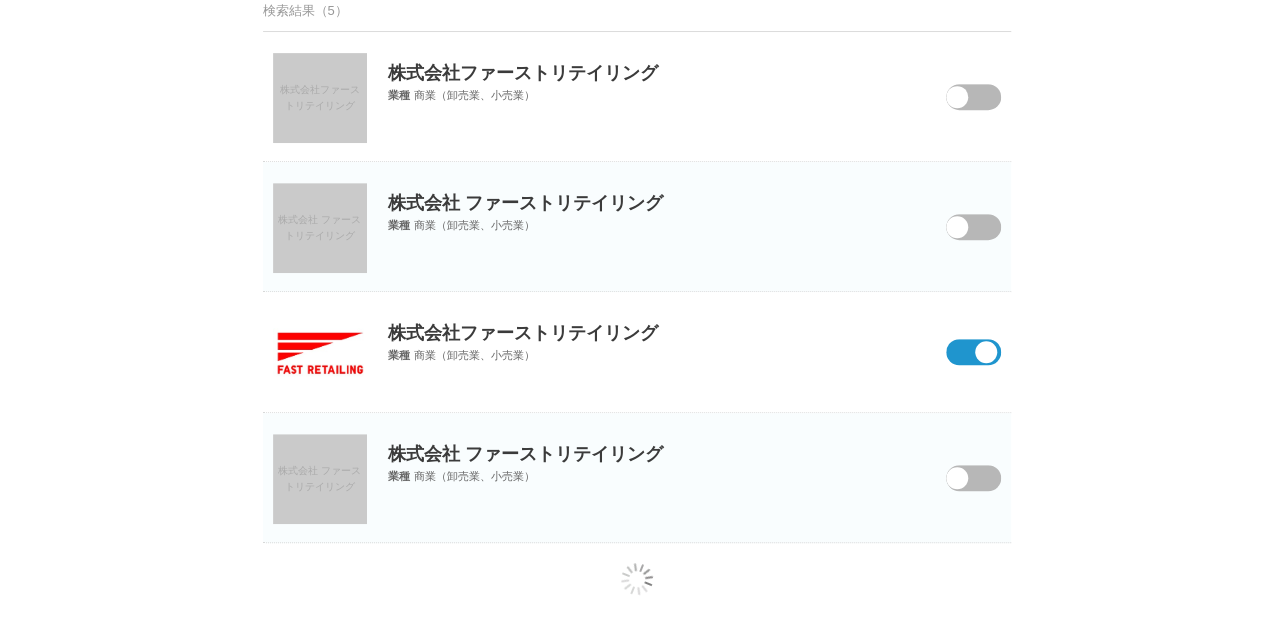 scroll, scrollTop: 0, scrollLeft: 0, axis: both 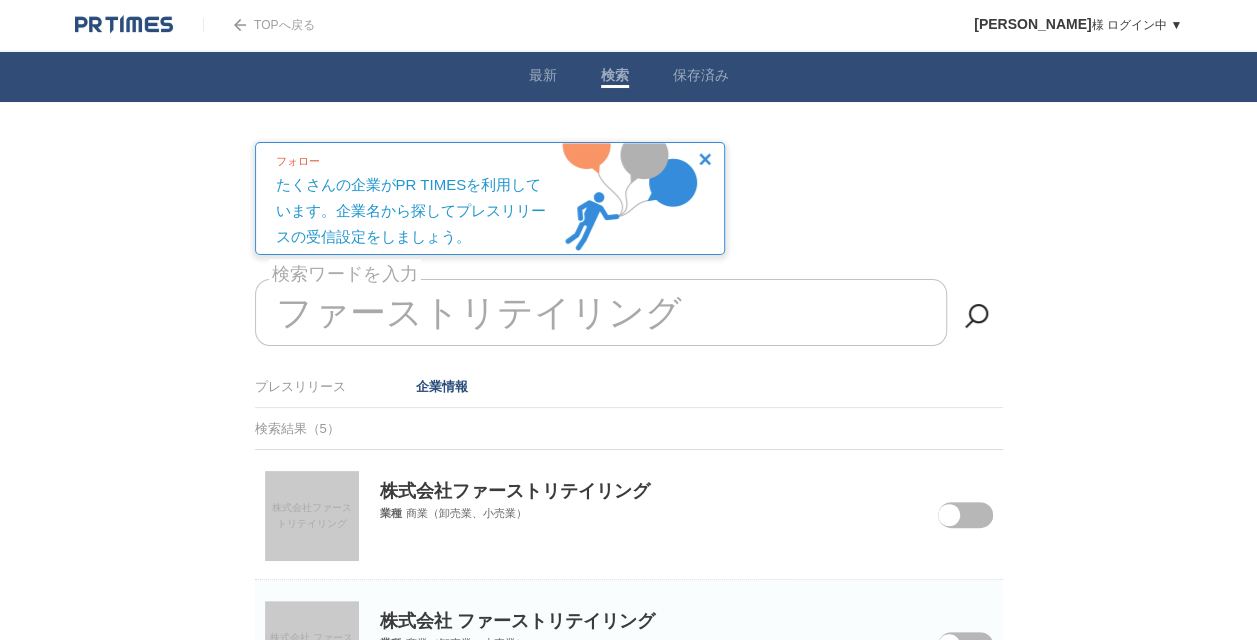 drag, startPoint x: 540, startPoint y: 290, endPoint x: 46, endPoint y: 302, distance: 494.14572 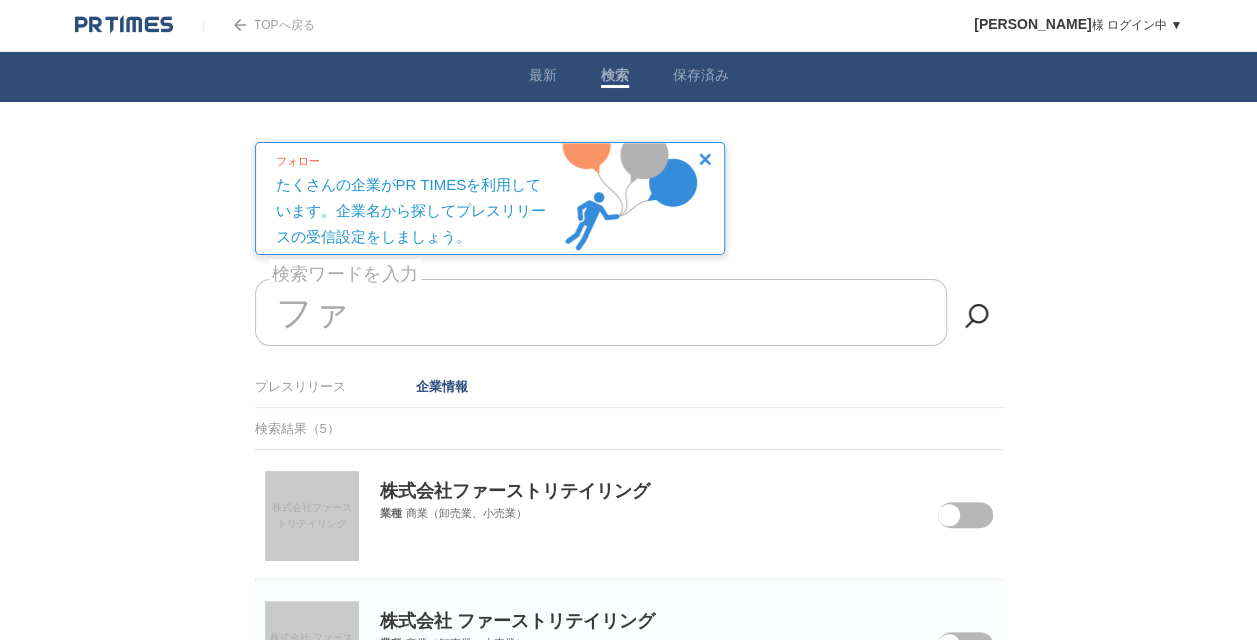type on "フ" 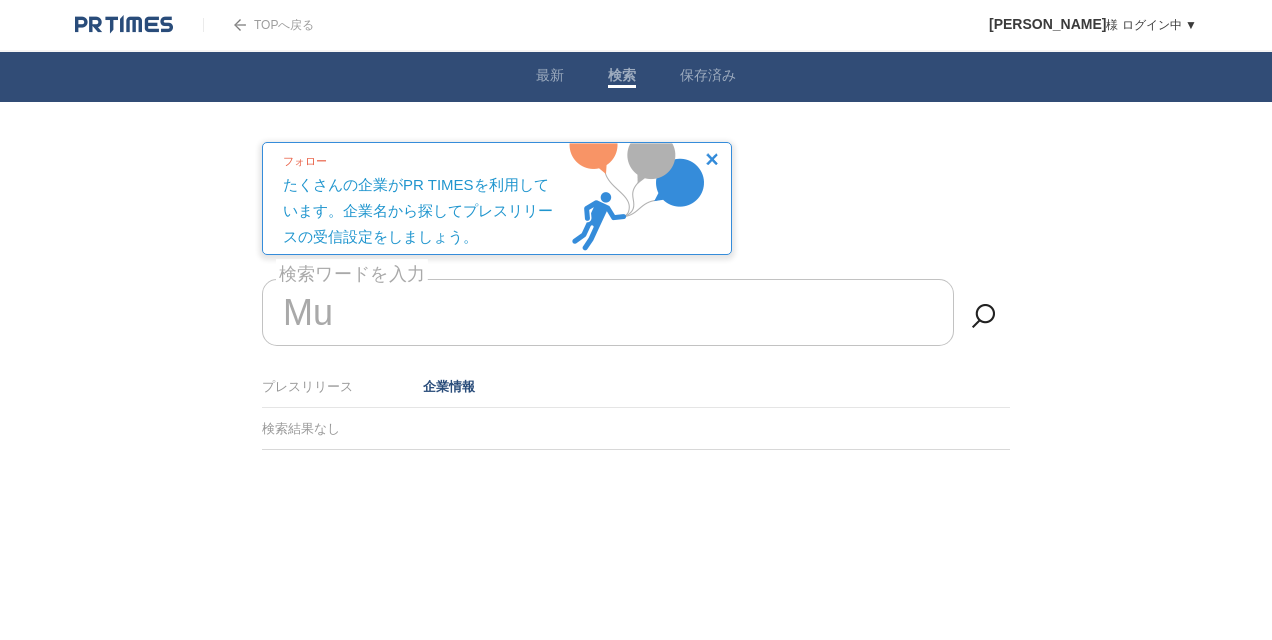 type on "M" 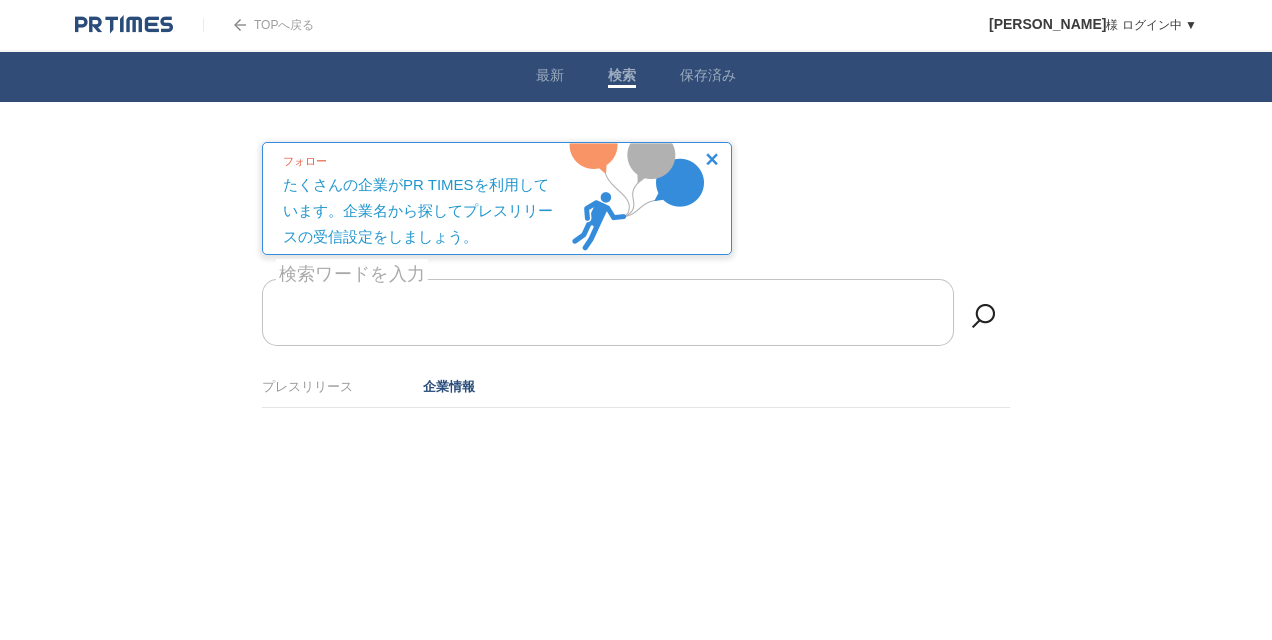 type 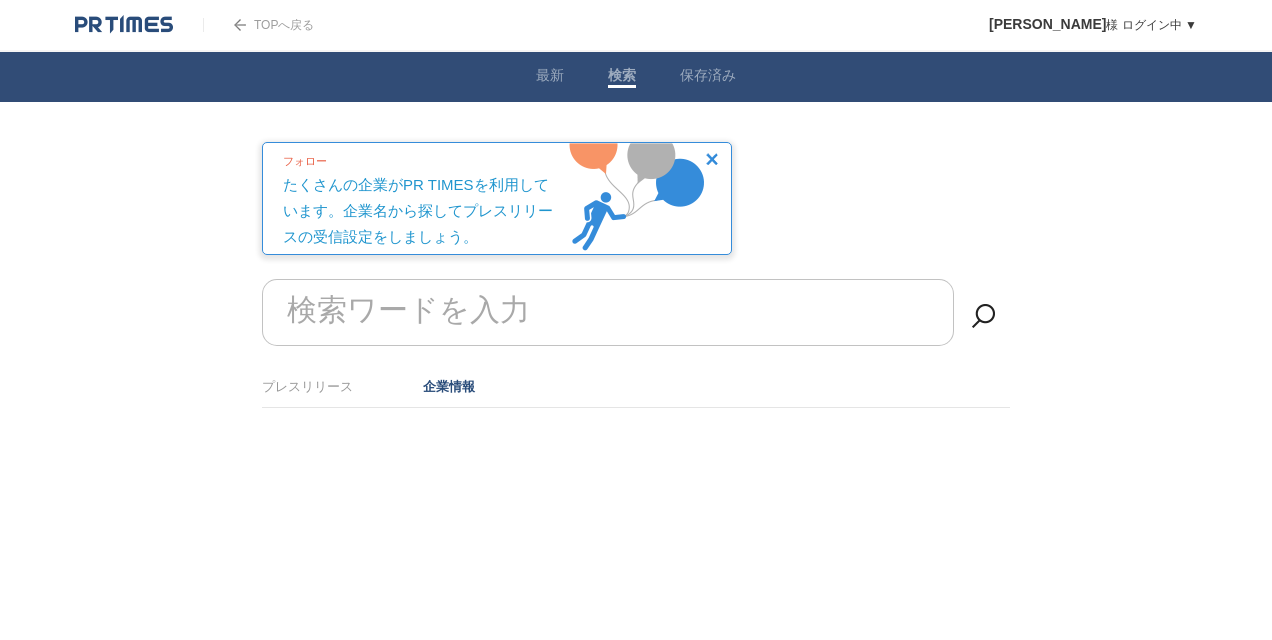 click at bounding box center [124, 25] 